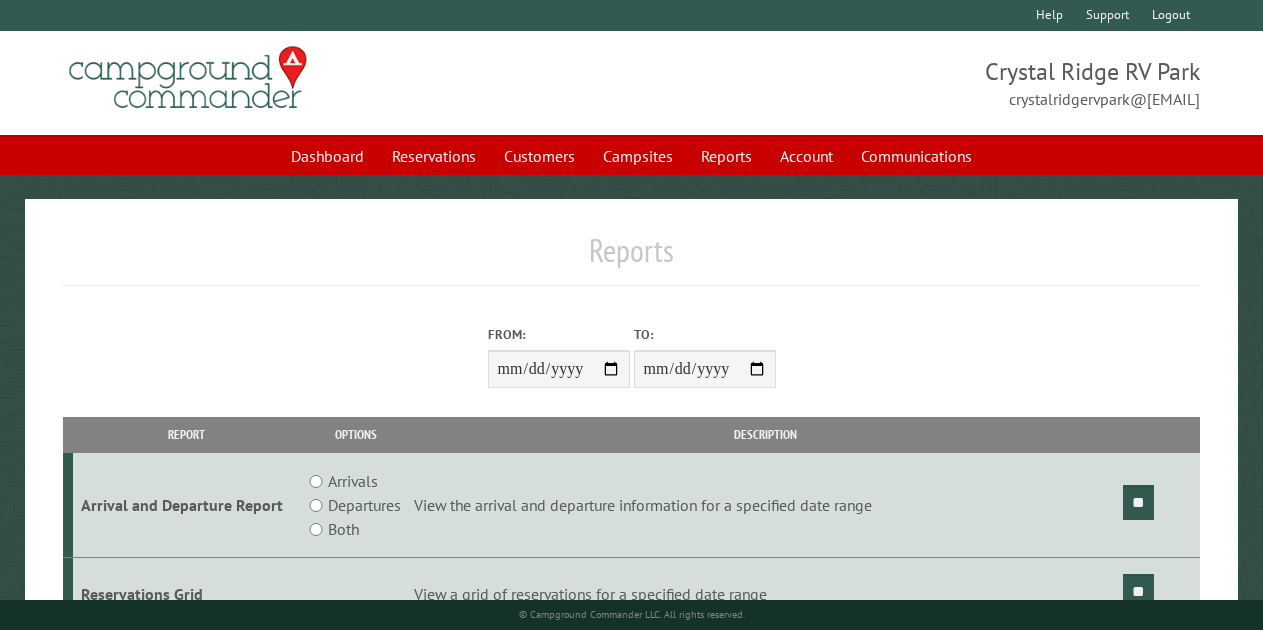 scroll, scrollTop: 0, scrollLeft: 0, axis: both 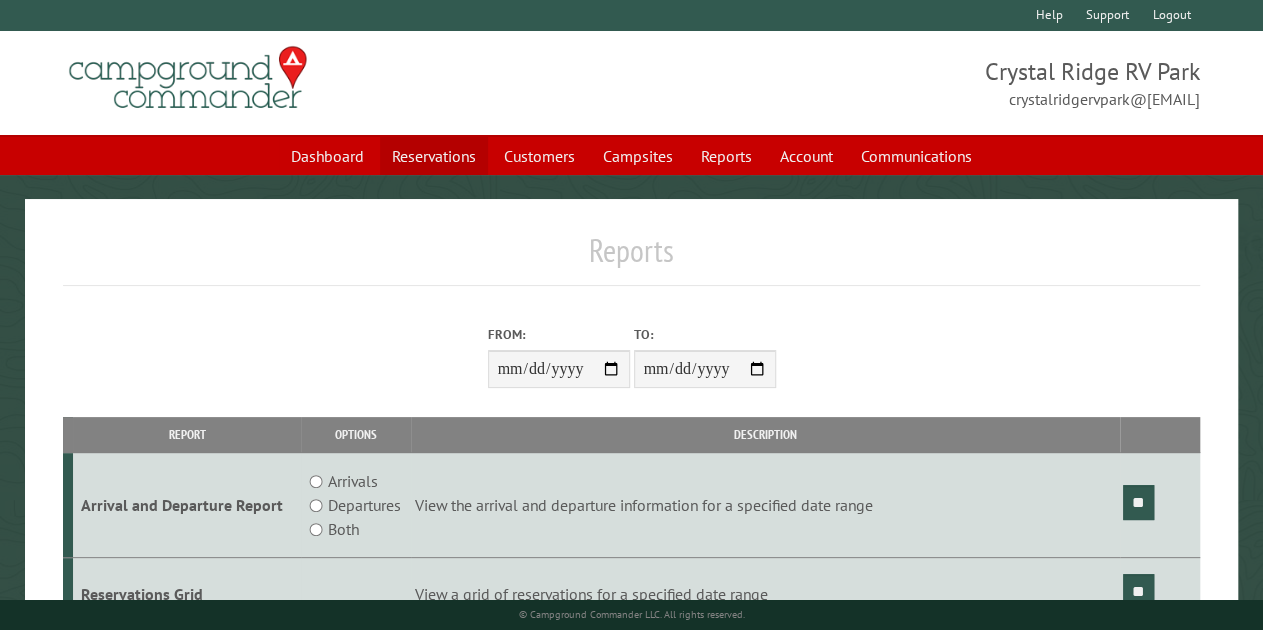 click on "Reservations" at bounding box center (434, 156) 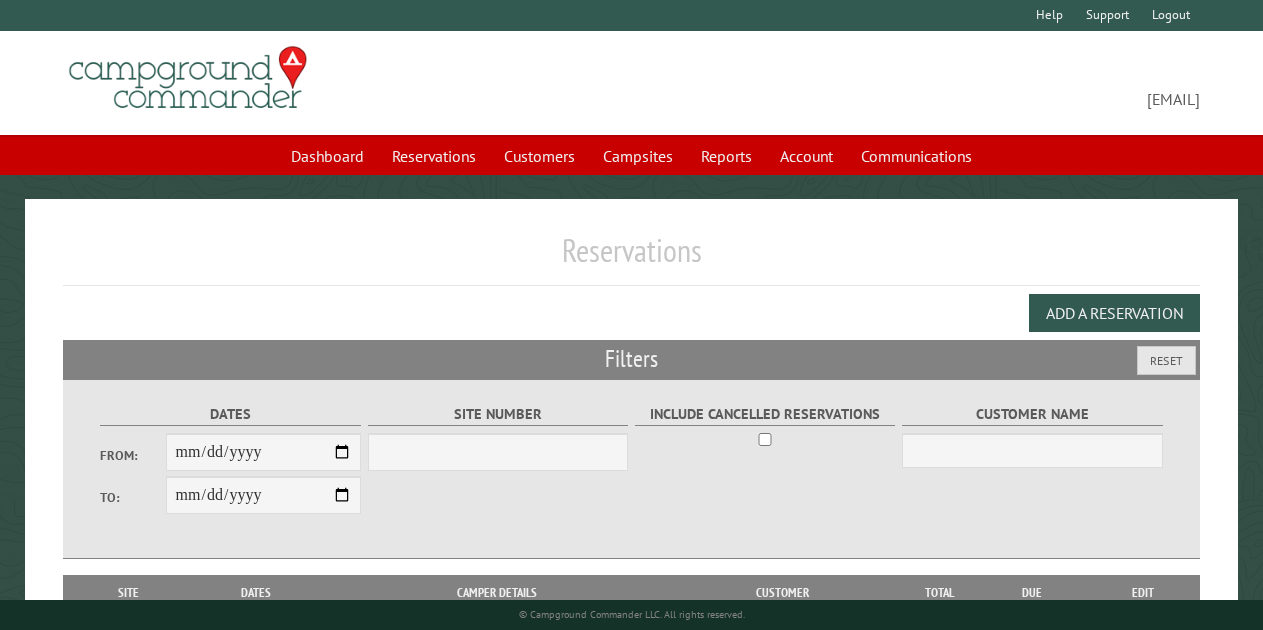 scroll, scrollTop: 0, scrollLeft: 0, axis: both 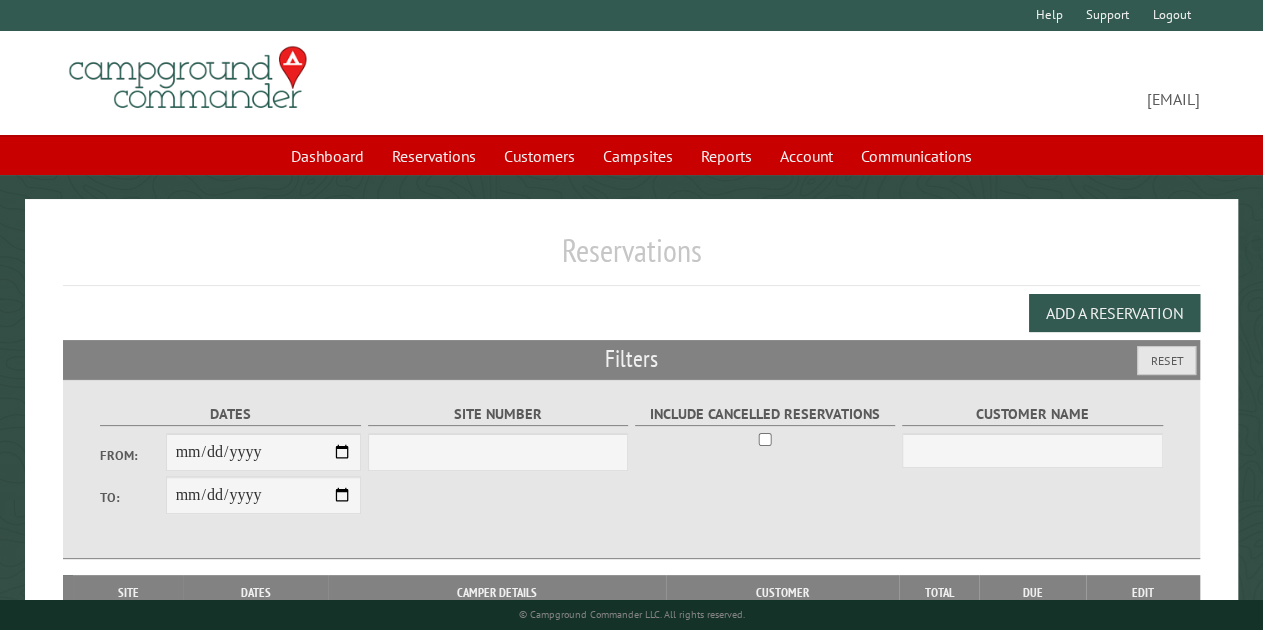 select on "***" 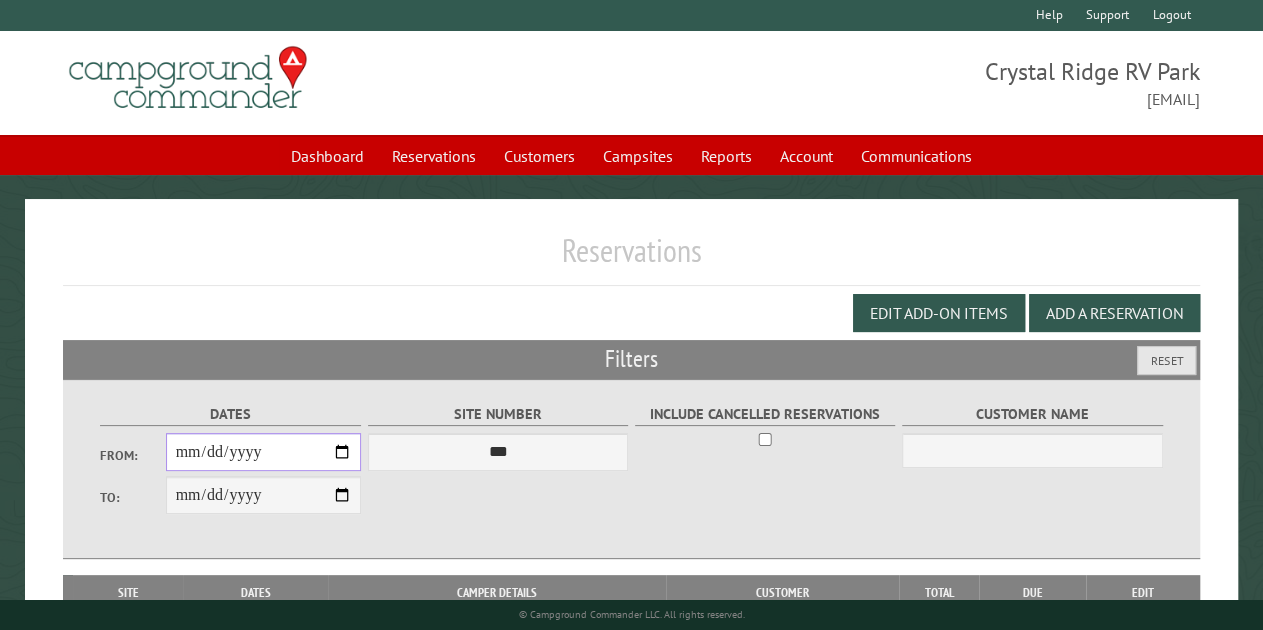 click on "From:" at bounding box center [264, 452] 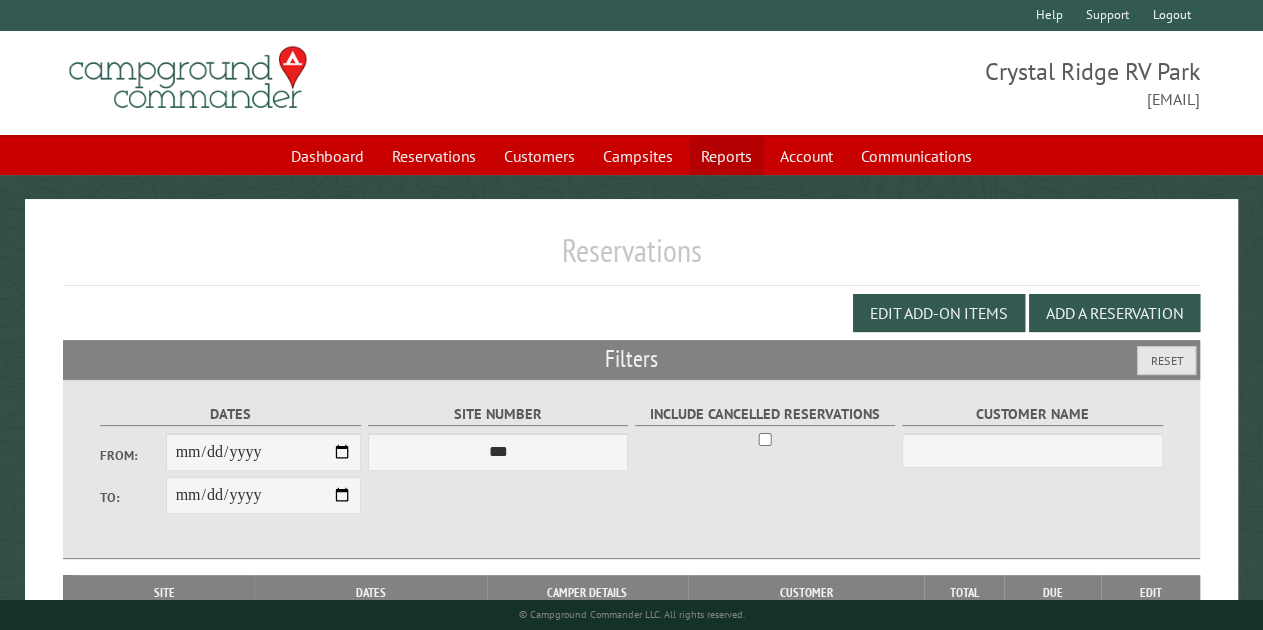 click on "Reports" at bounding box center (726, 156) 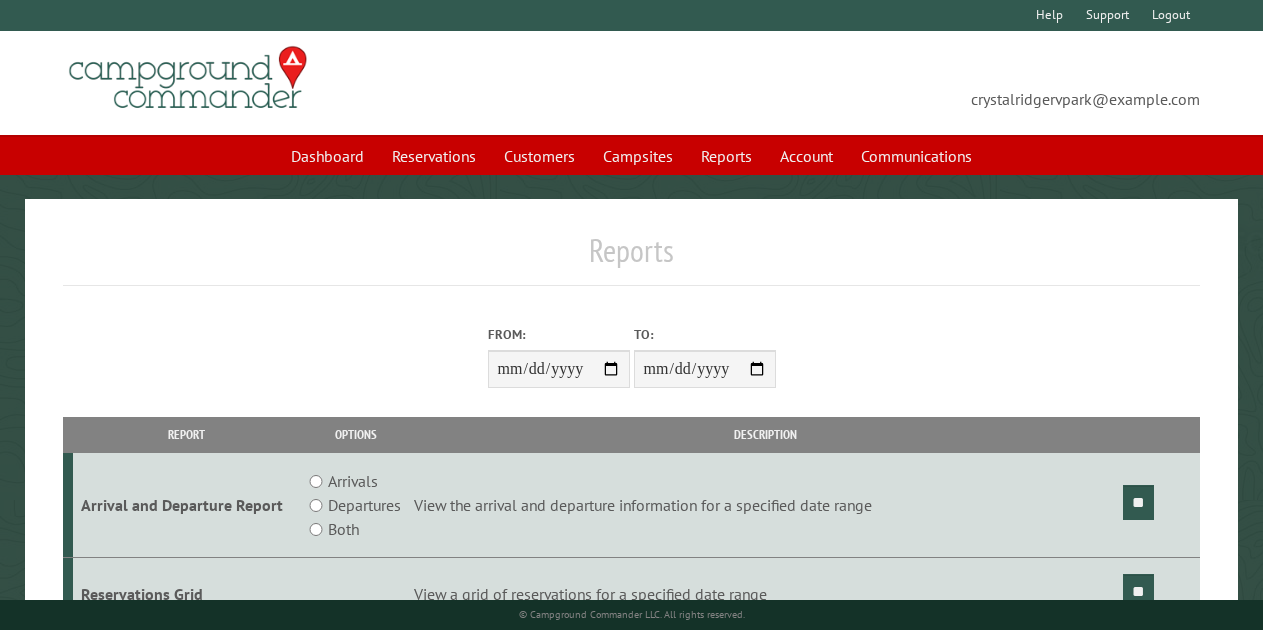 scroll, scrollTop: 0, scrollLeft: 0, axis: both 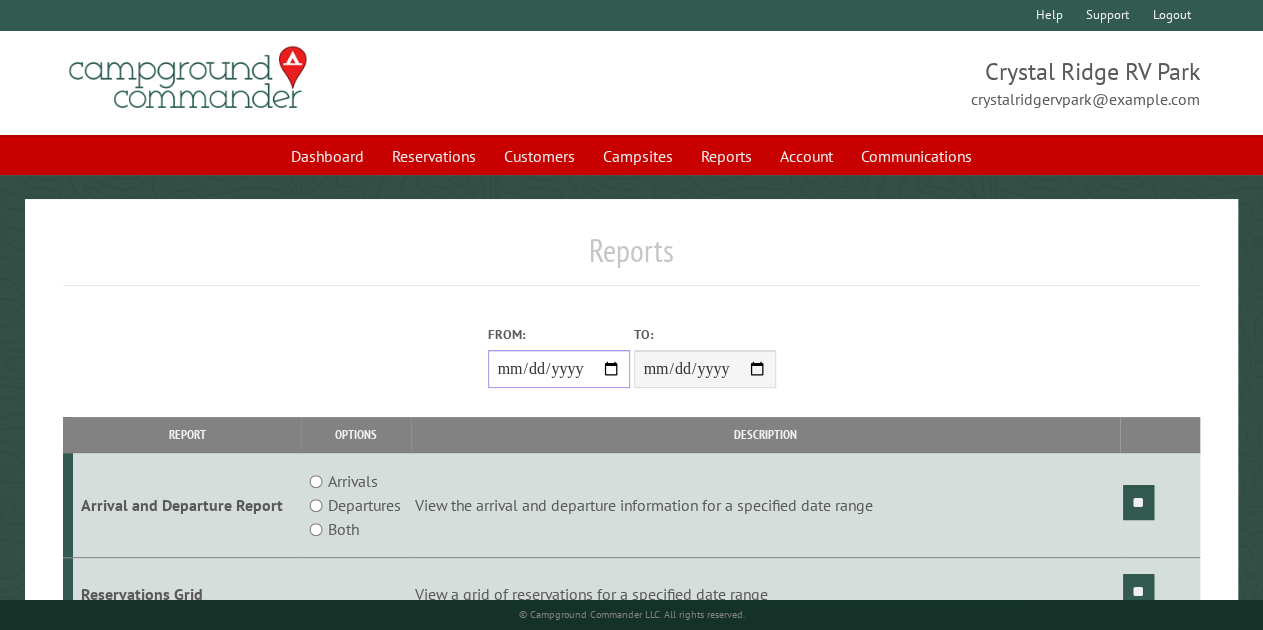 click on "From:" at bounding box center (559, 369) 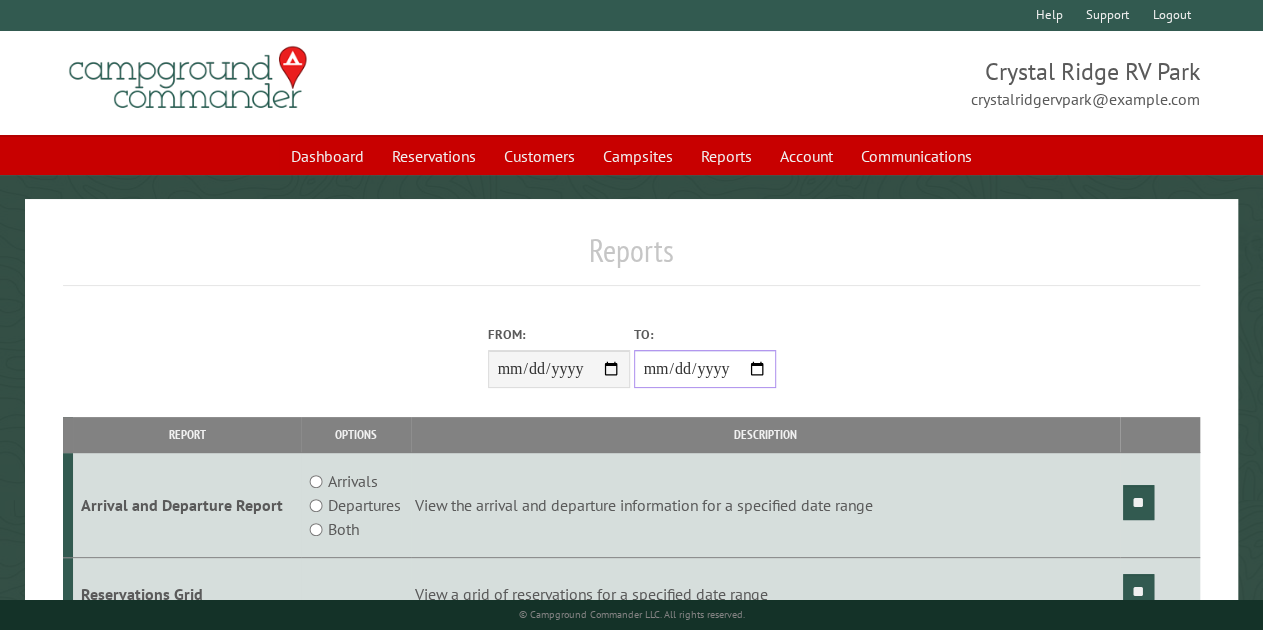 click on "**********" at bounding box center [705, 369] 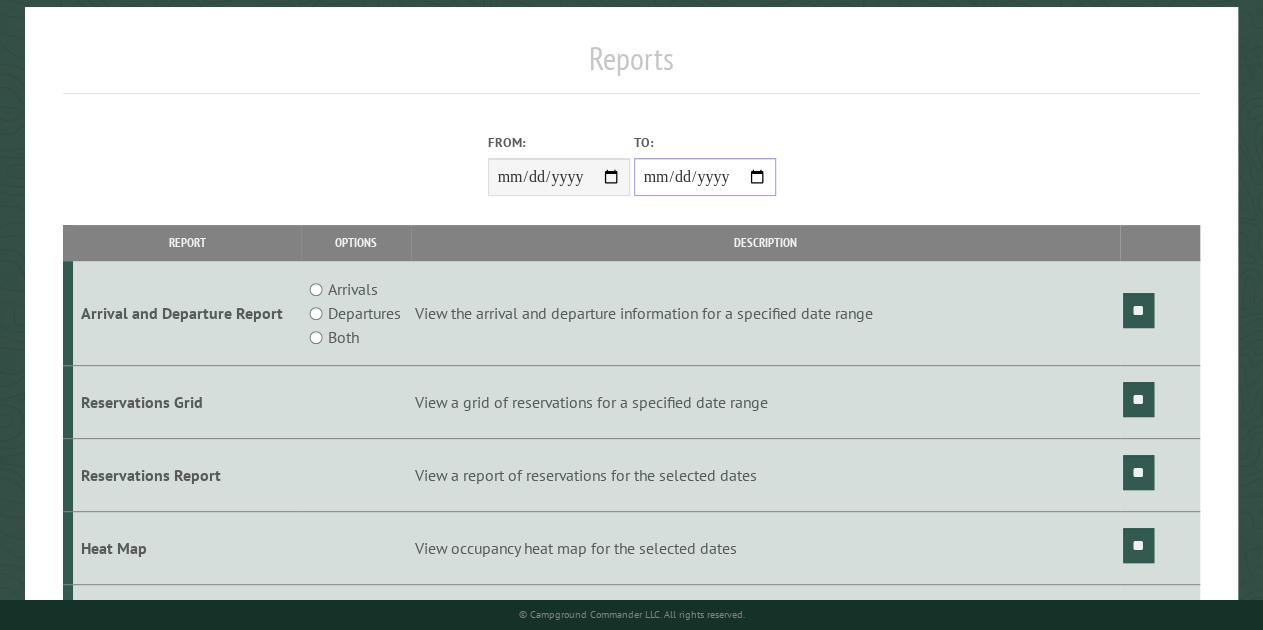 scroll, scrollTop: 200, scrollLeft: 0, axis: vertical 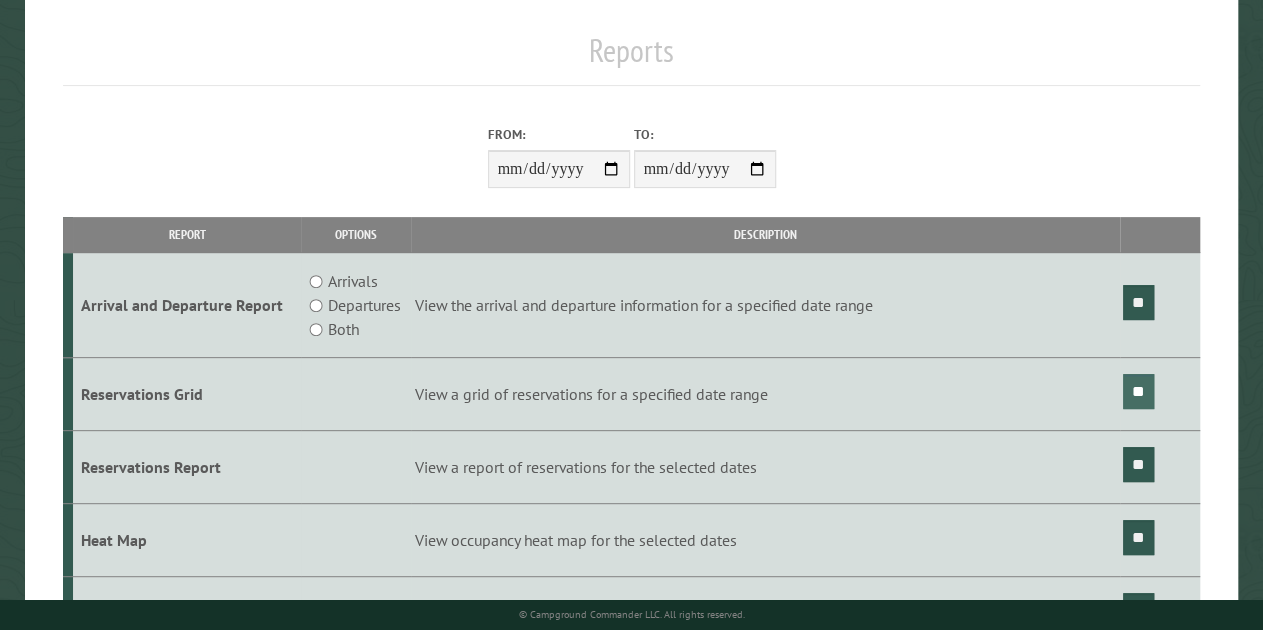 click on "**" at bounding box center (1138, 391) 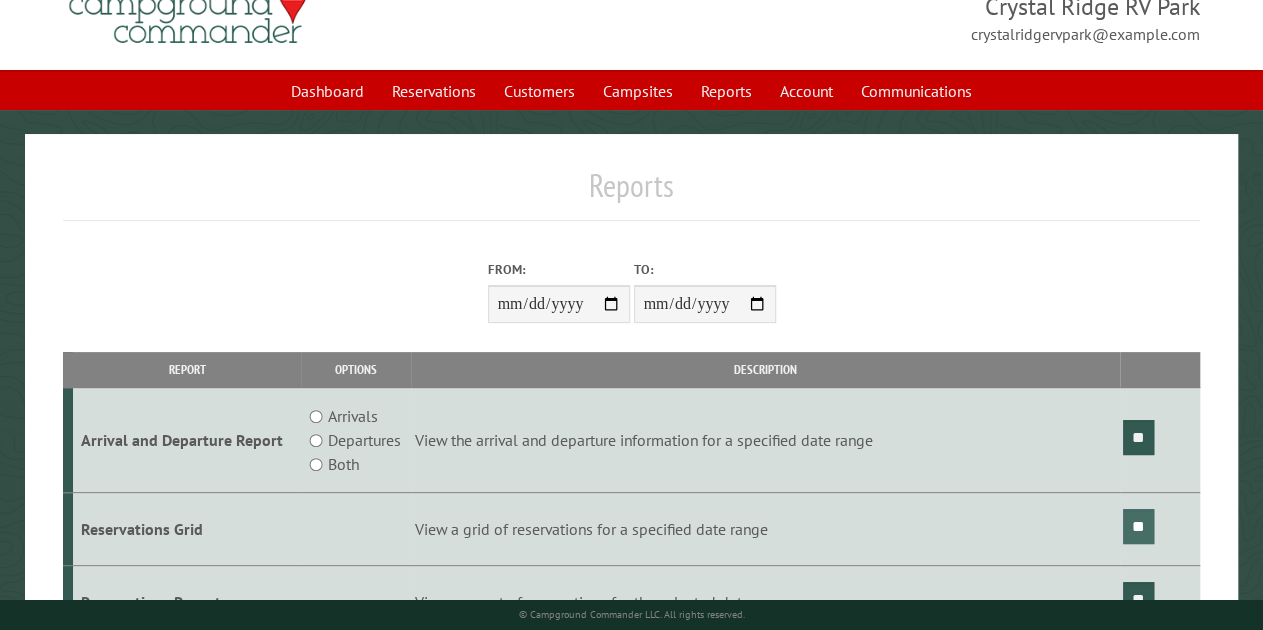 scroll, scrollTop: 0, scrollLeft: 0, axis: both 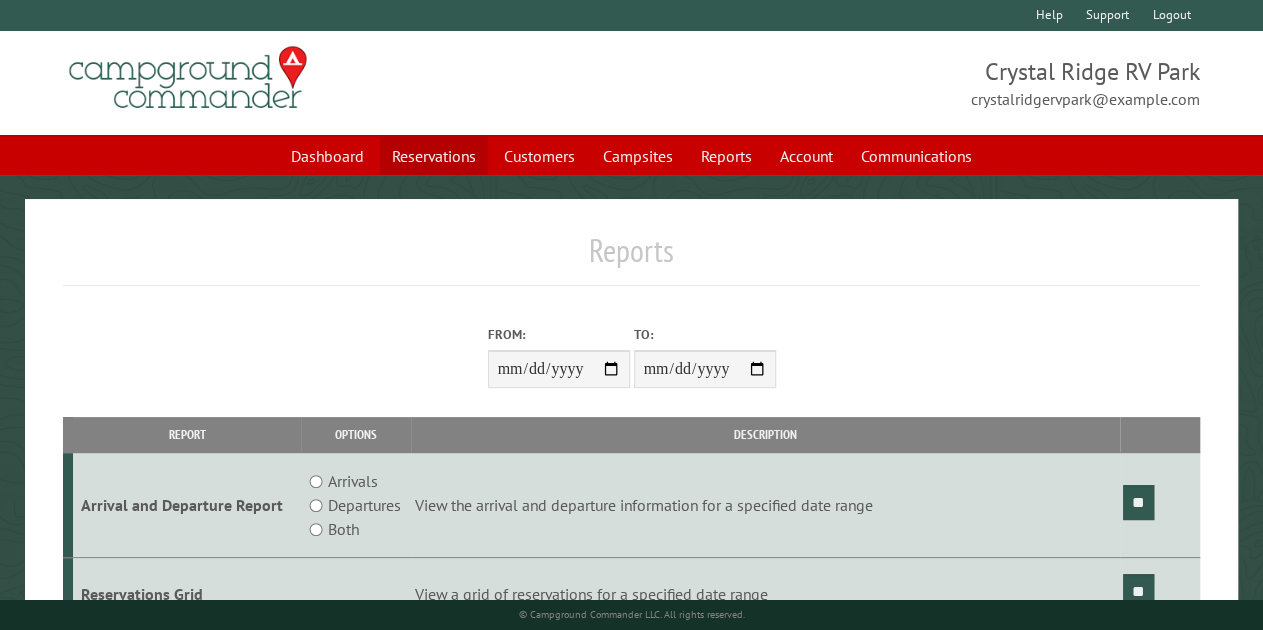 click on "Reservations" at bounding box center (434, 156) 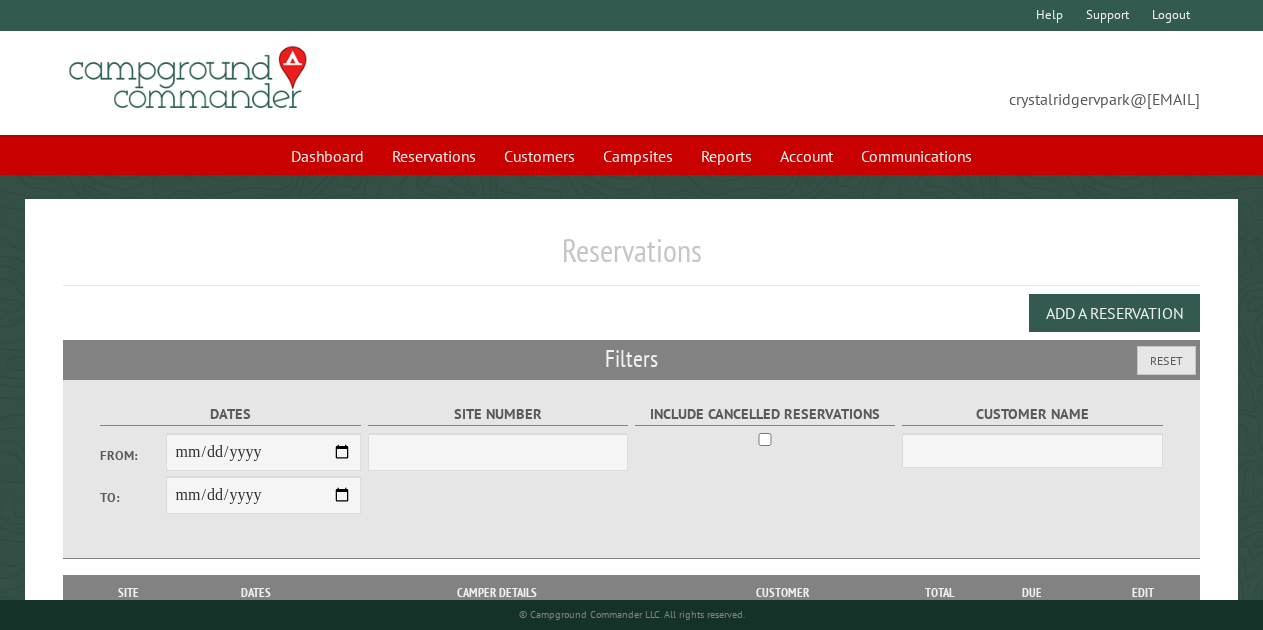 scroll, scrollTop: 0, scrollLeft: 0, axis: both 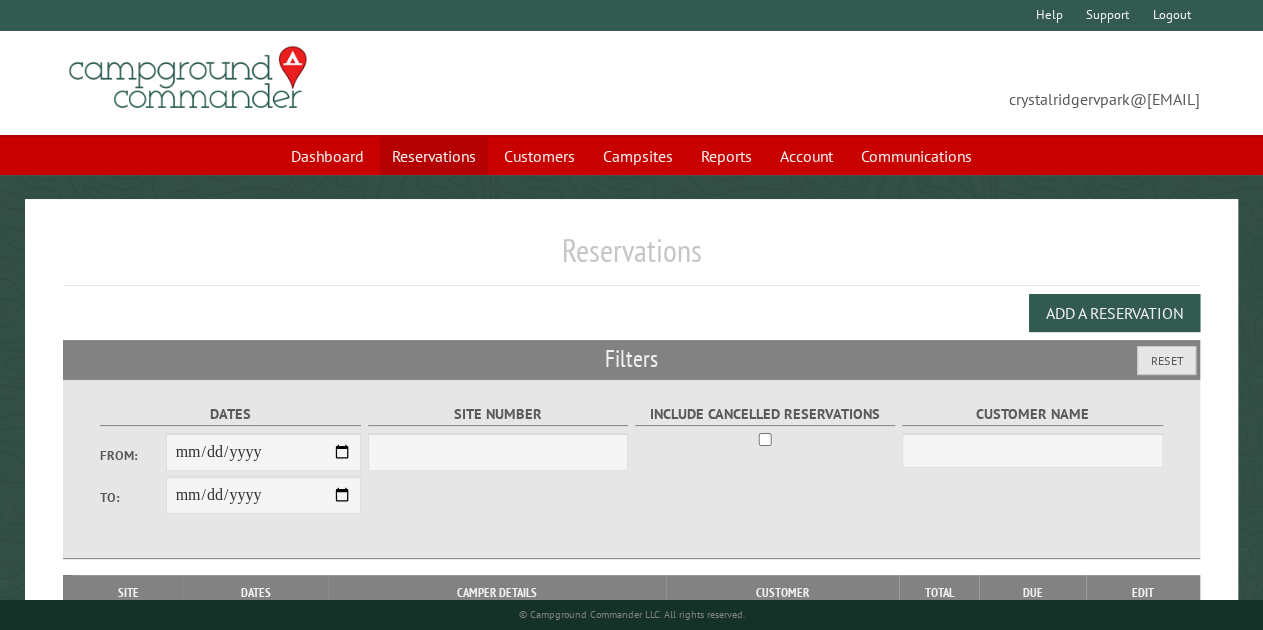 select on "***" 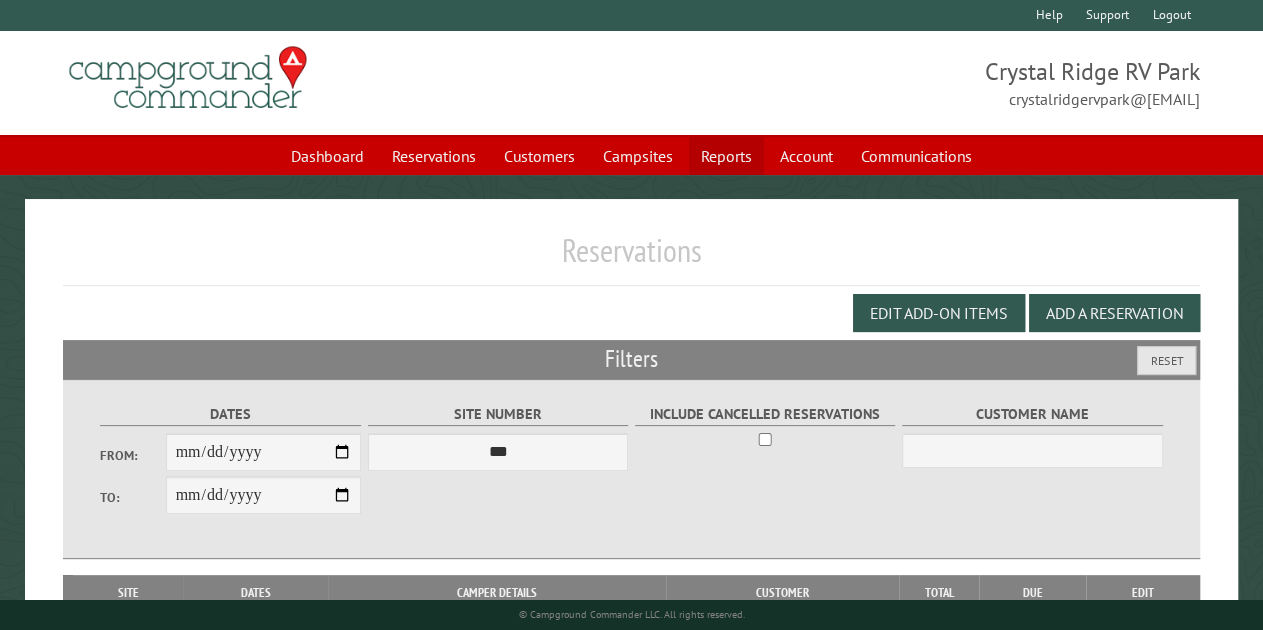 click on "Reports" at bounding box center (726, 156) 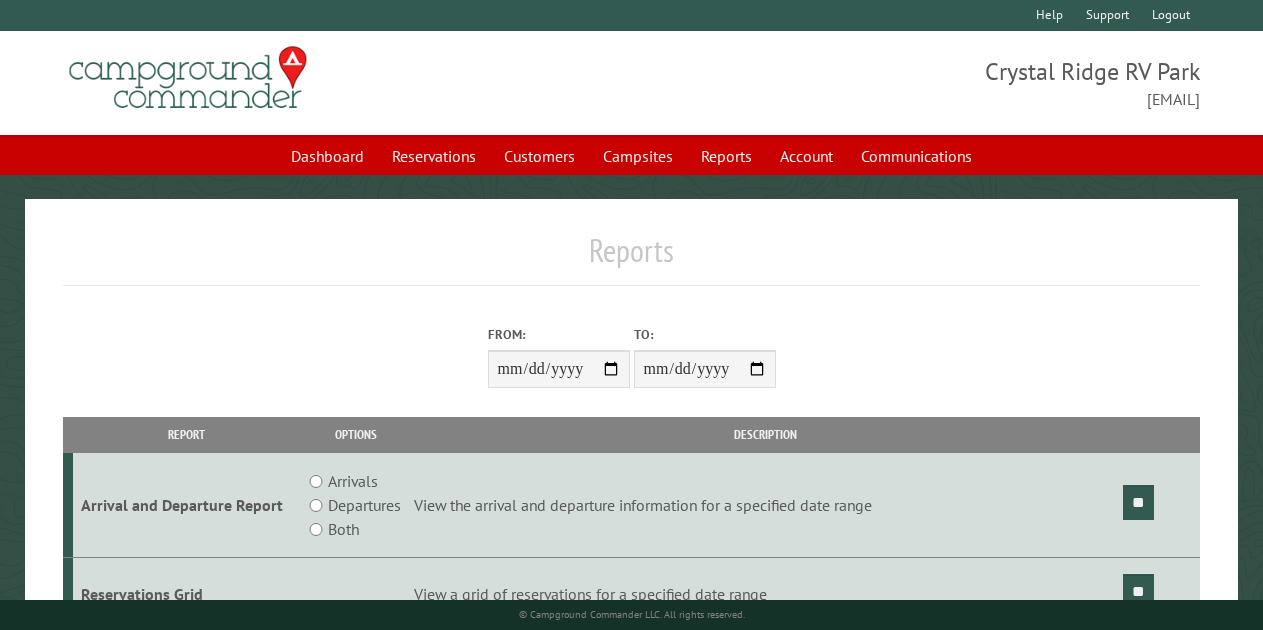 scroll, scrollTop: 0, scrollLeft: 0, axis: both 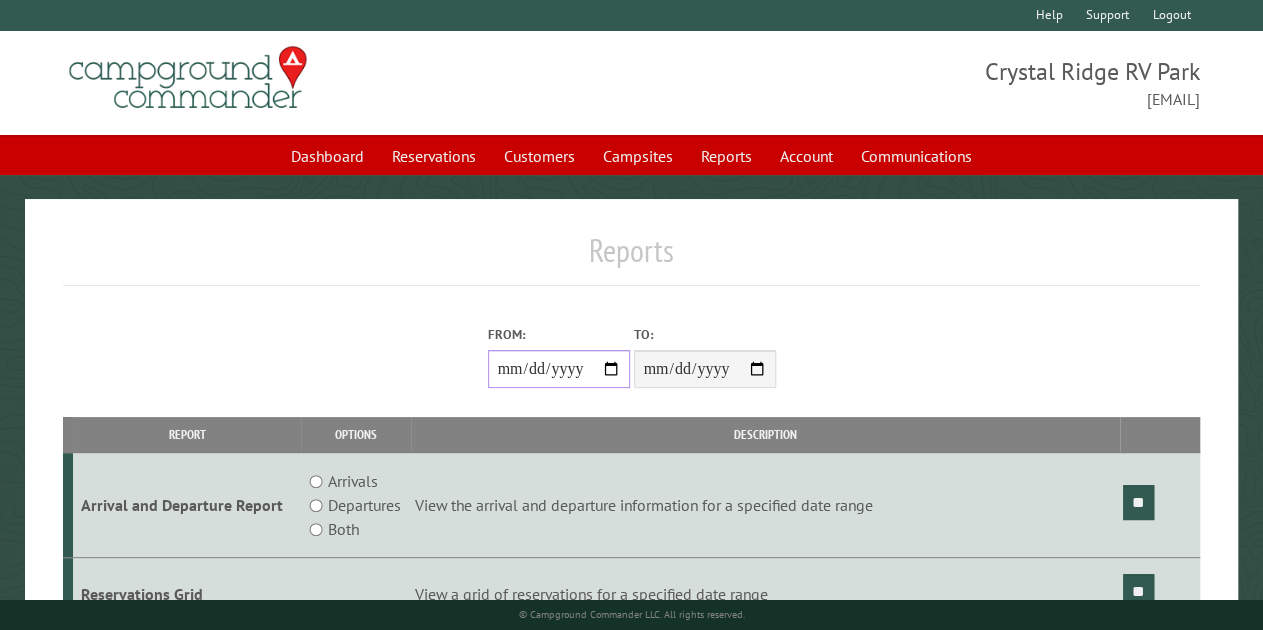 click on "From:" at bounding box center (559, 369) 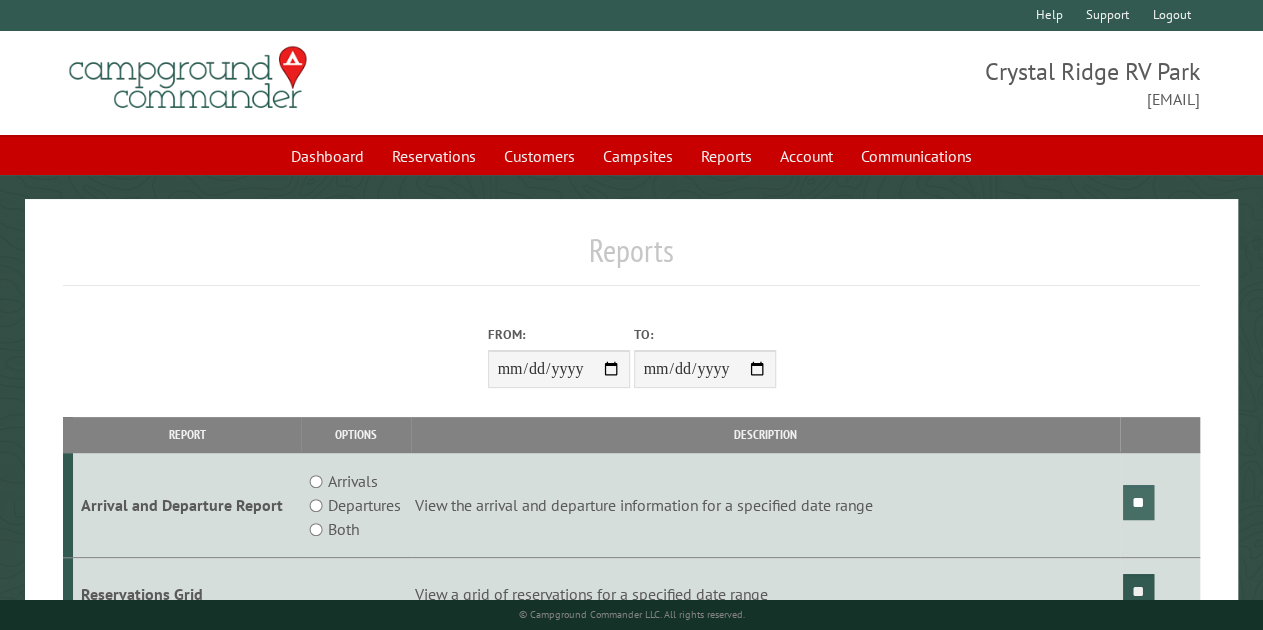 click on "**" at bounding box center [1138, 502] 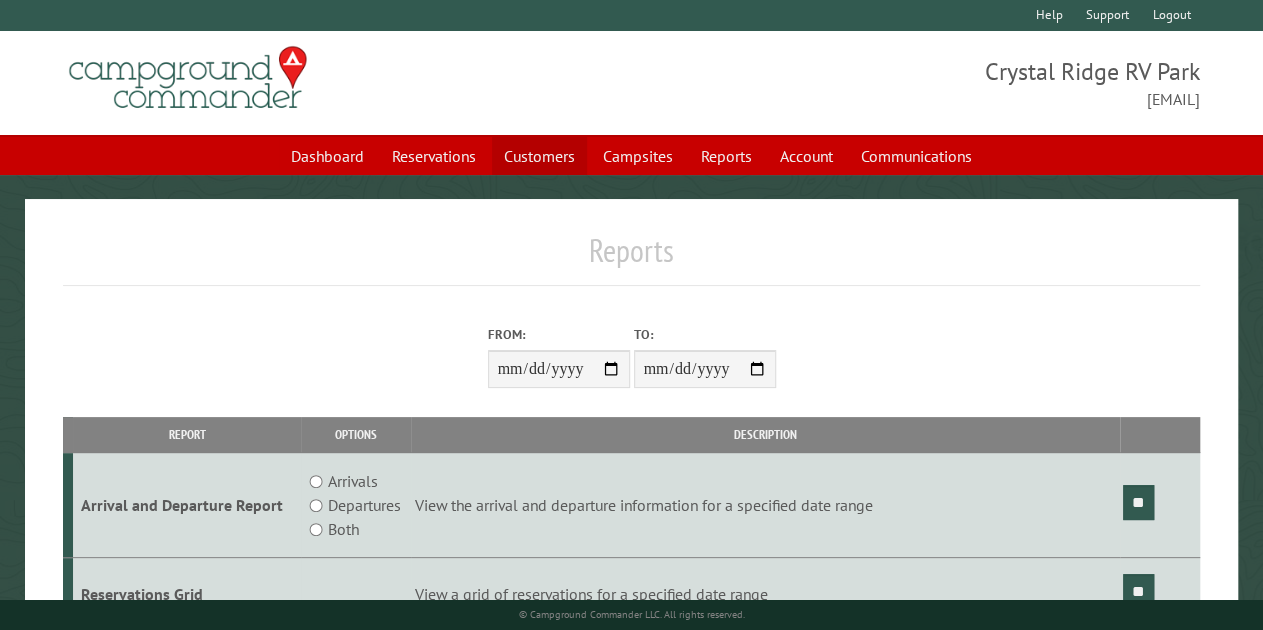click on "Customers" at bounding box center [539, 156] 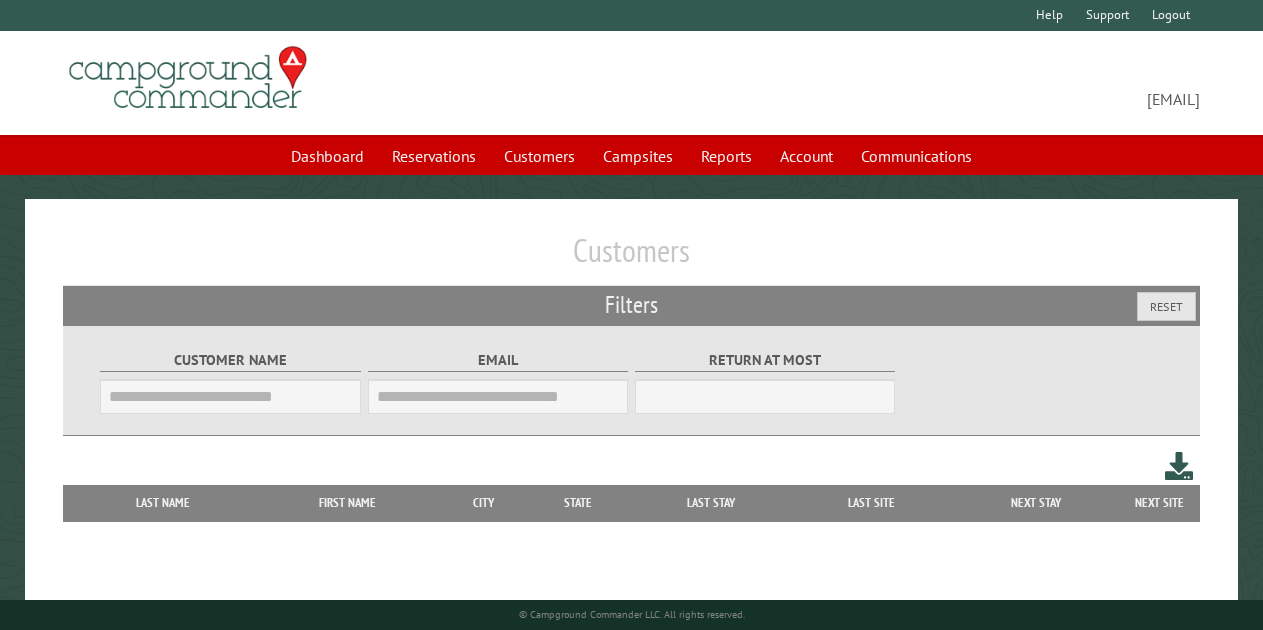 scroll, scrollTop: 0, scrollLeft: 0, axis: both 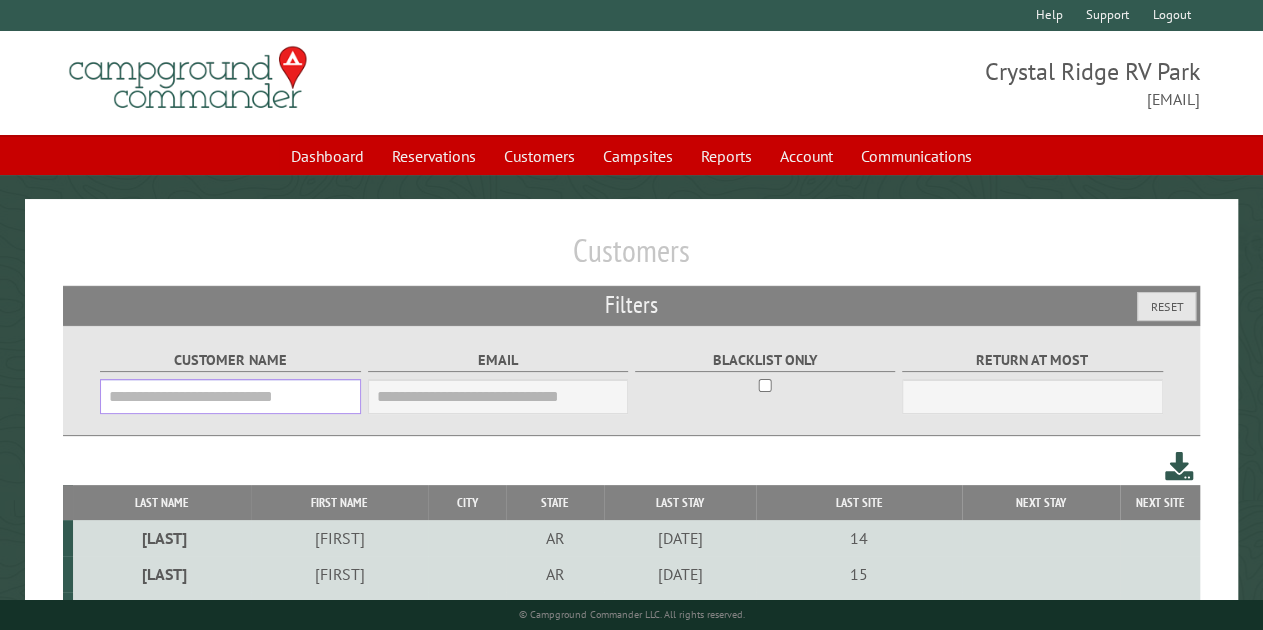 click on "Customer Name" at bounding box center (230, 396) 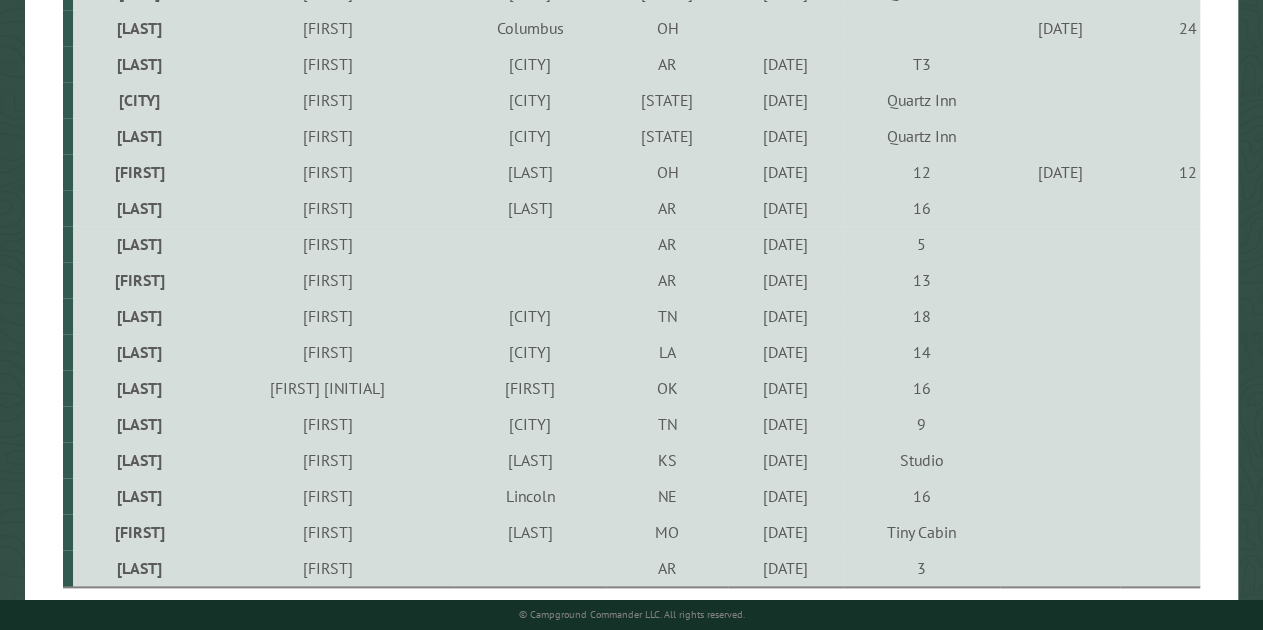 scroll, scrollTop: 964, scrollLeft: 0, axis: vertical 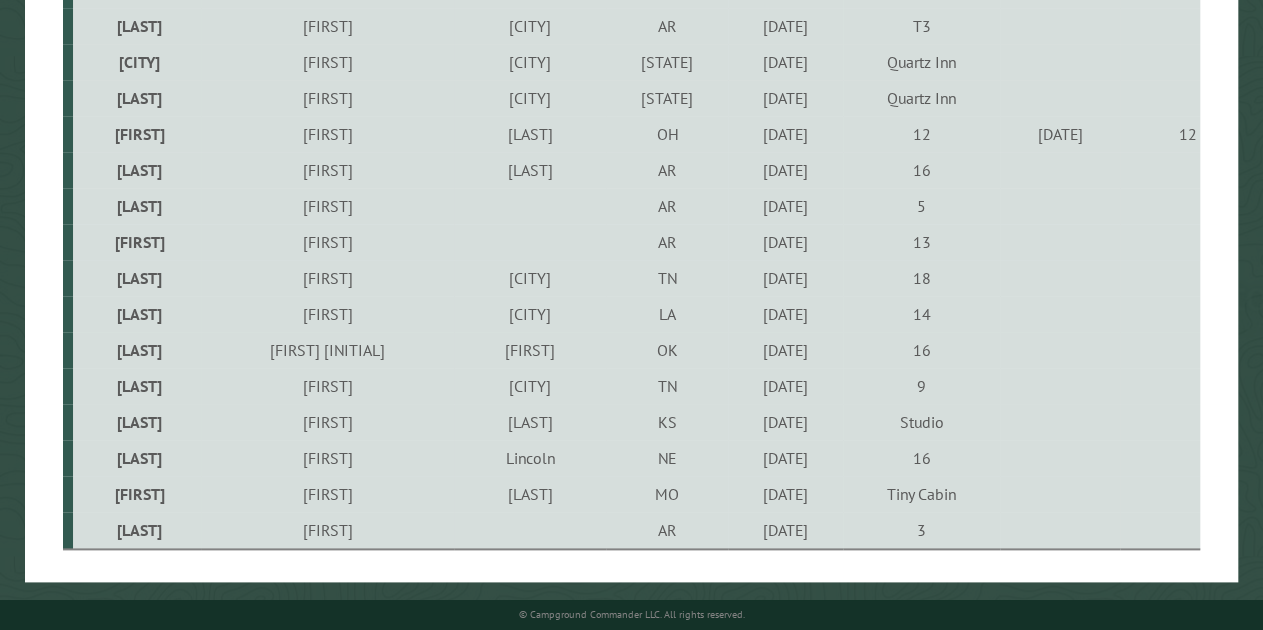 type on "*****" 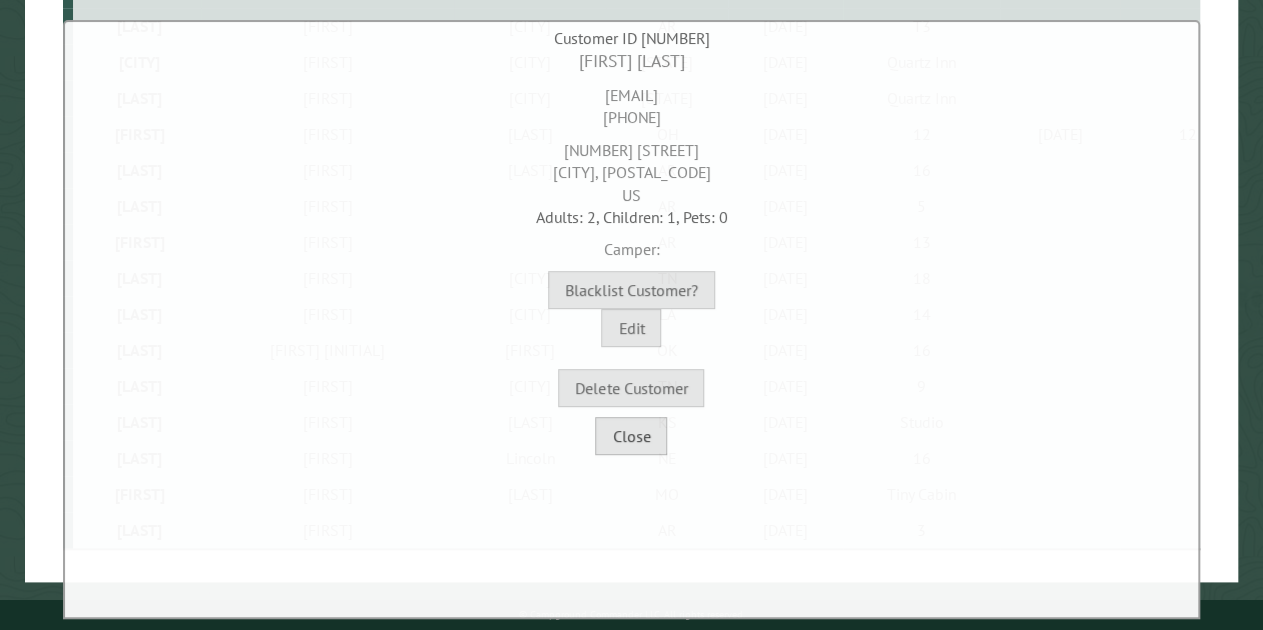 click on "Close" at bounding box center (631, 436) 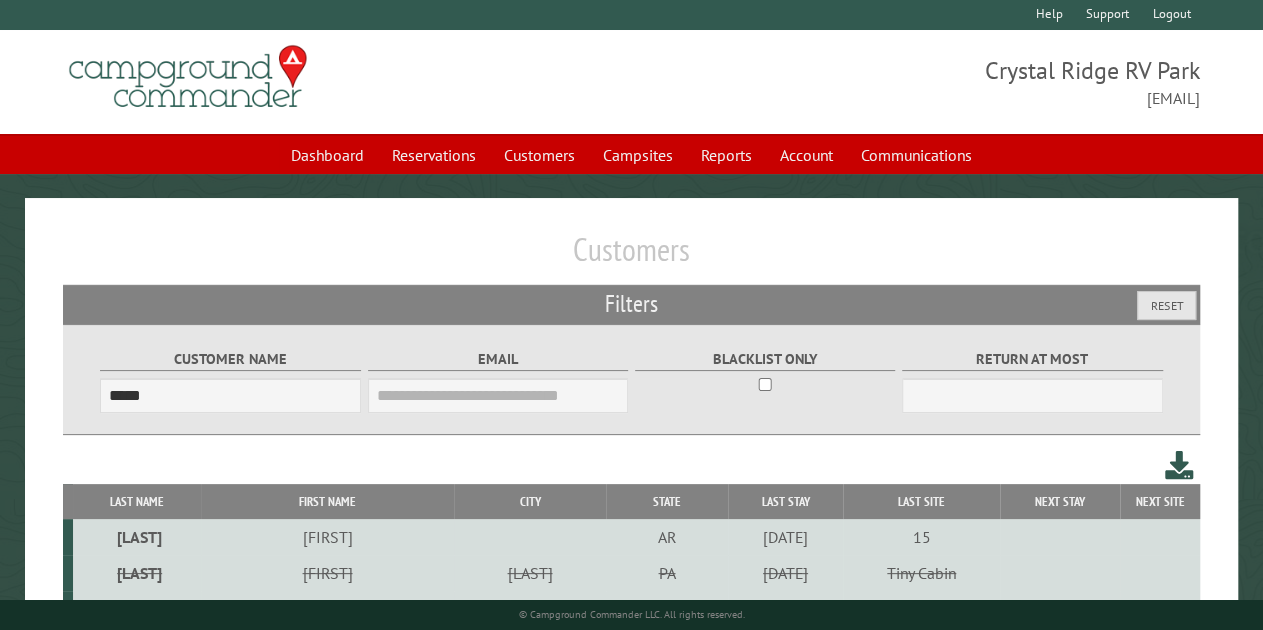 scroll, scrollTop: 0, scrollLeft: 0, axis: both 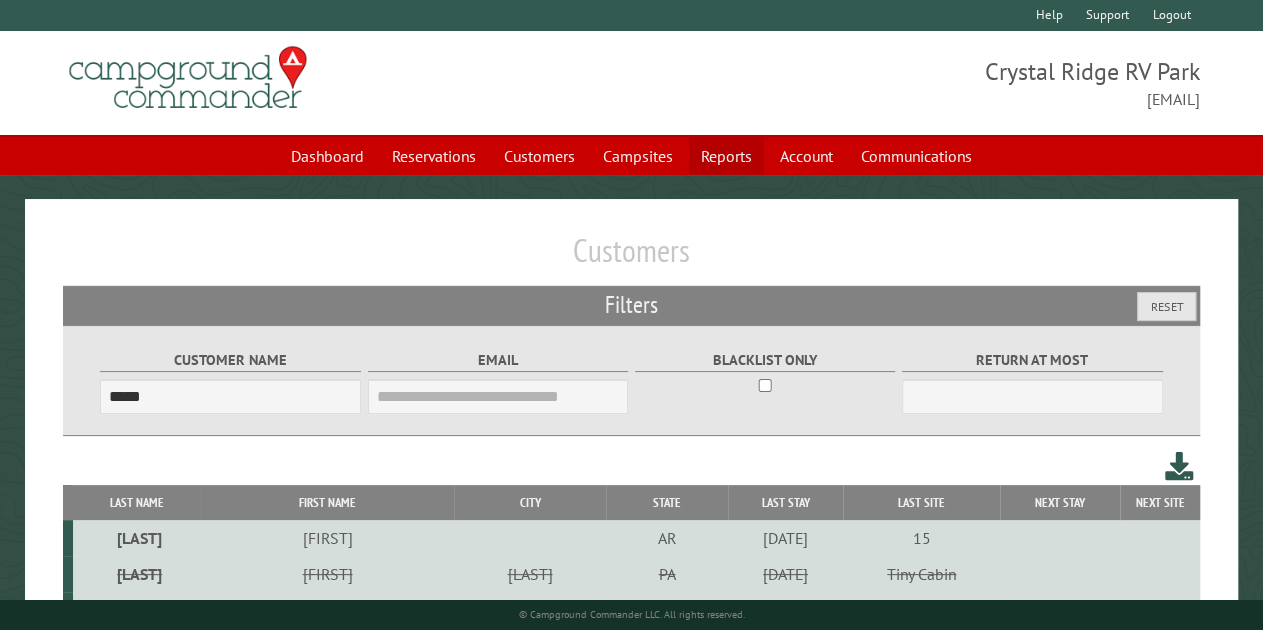 click on "Reports" at bounding box center (726, 156) 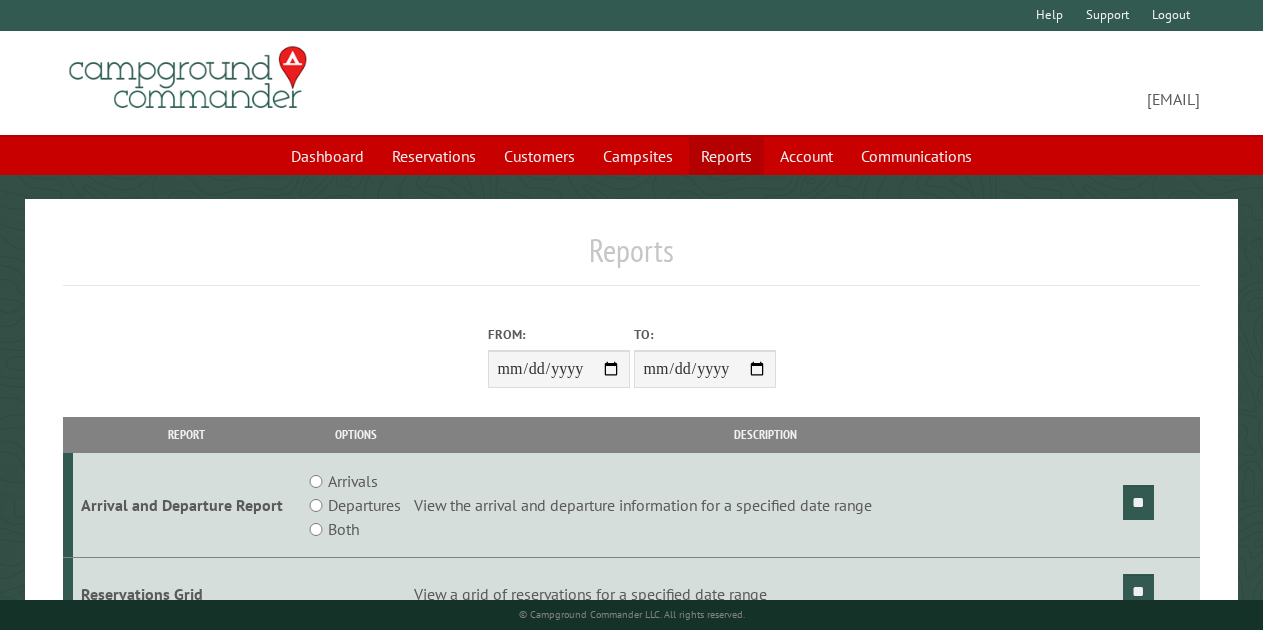 scroll, scrollTop: 0, scrollLeft: 0, axis: both 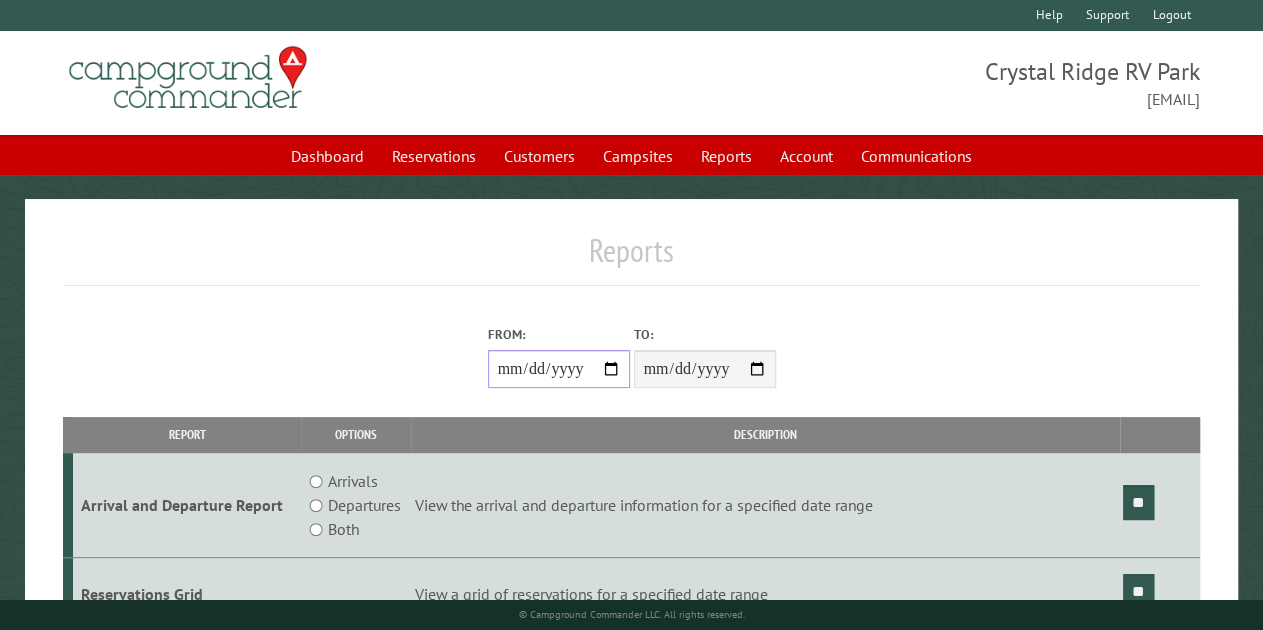 click on "From:" at bounding box center [559, 369] 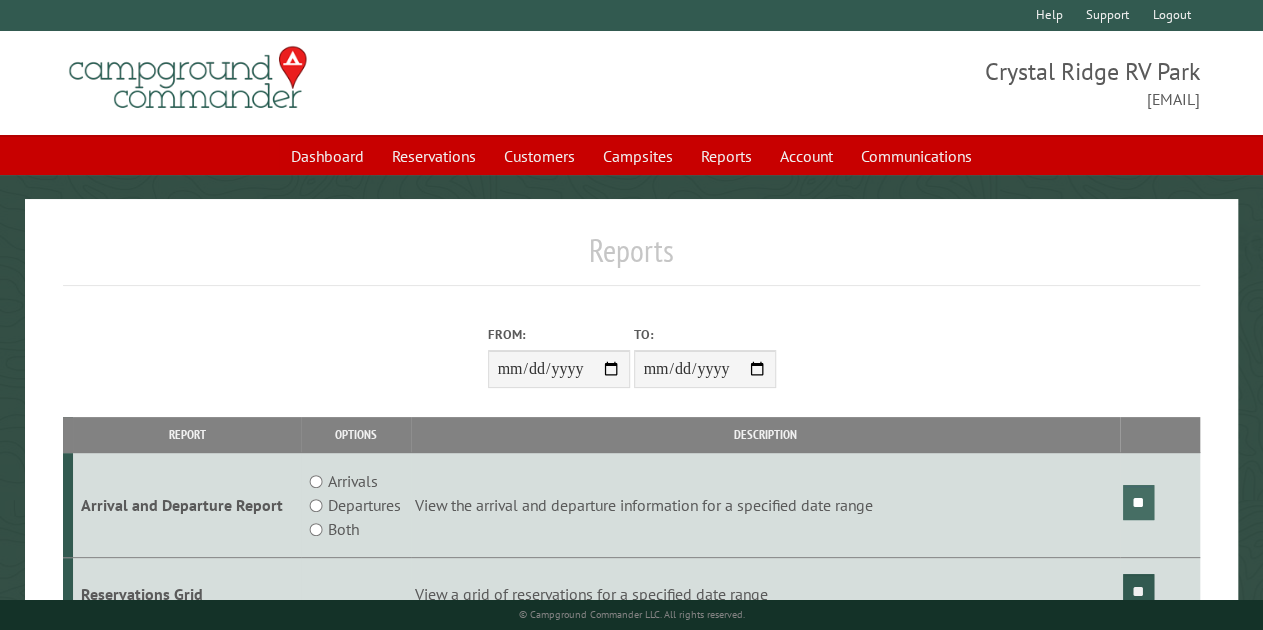 click on "**" at bounding box center (1138, 502) 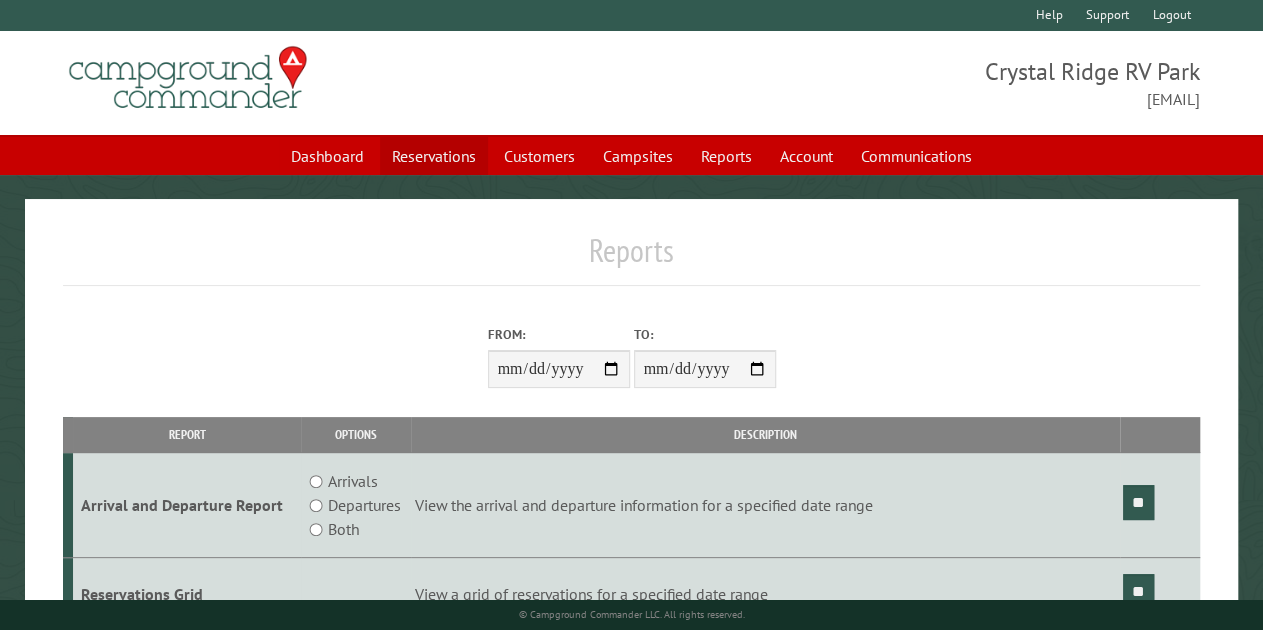 click on "Reservations" at bounding box center [434, 156] 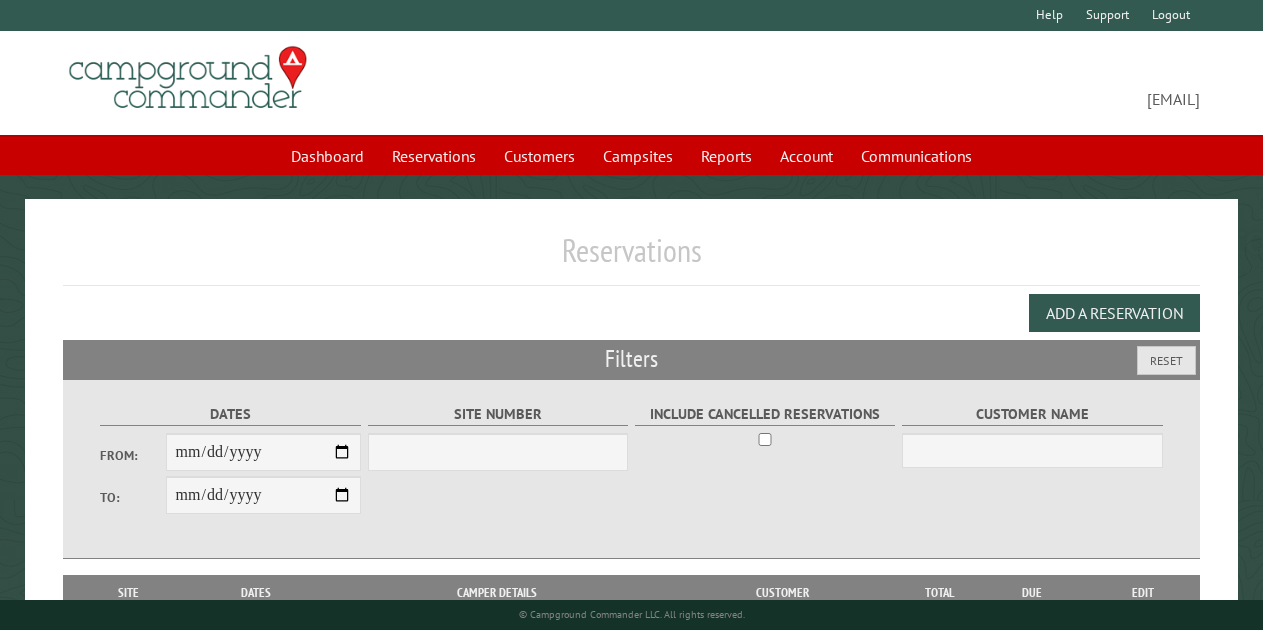 scroll, scrollTop: 0, scrollLeft: 0, axis: both 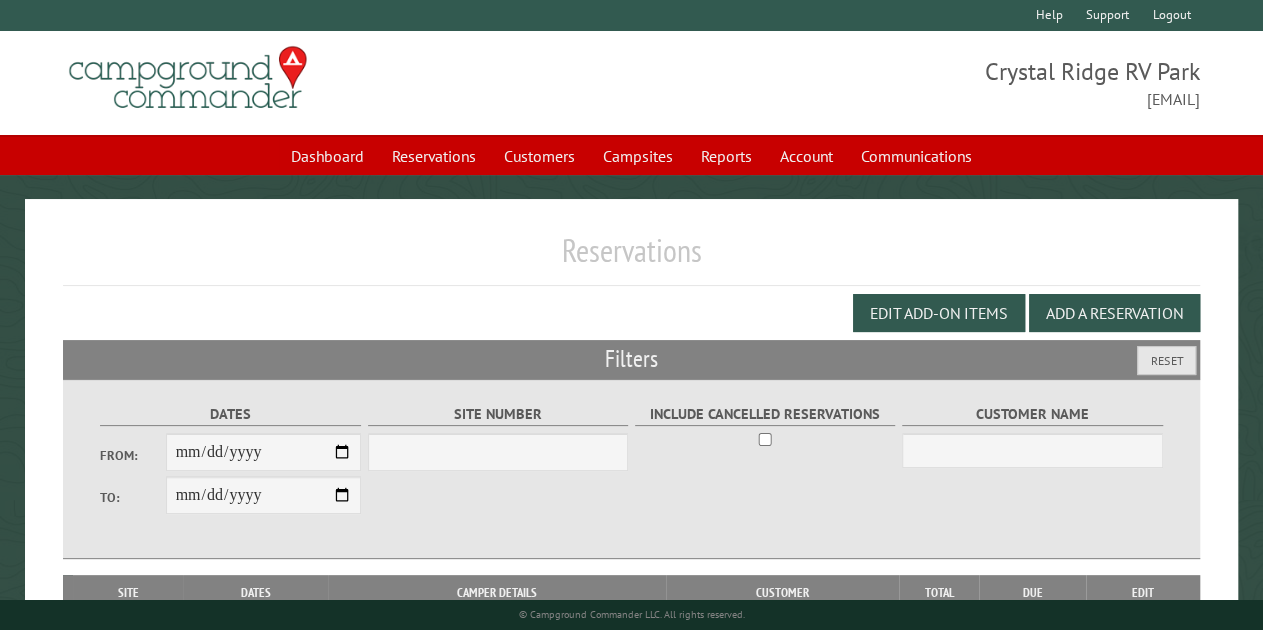 select on "***" 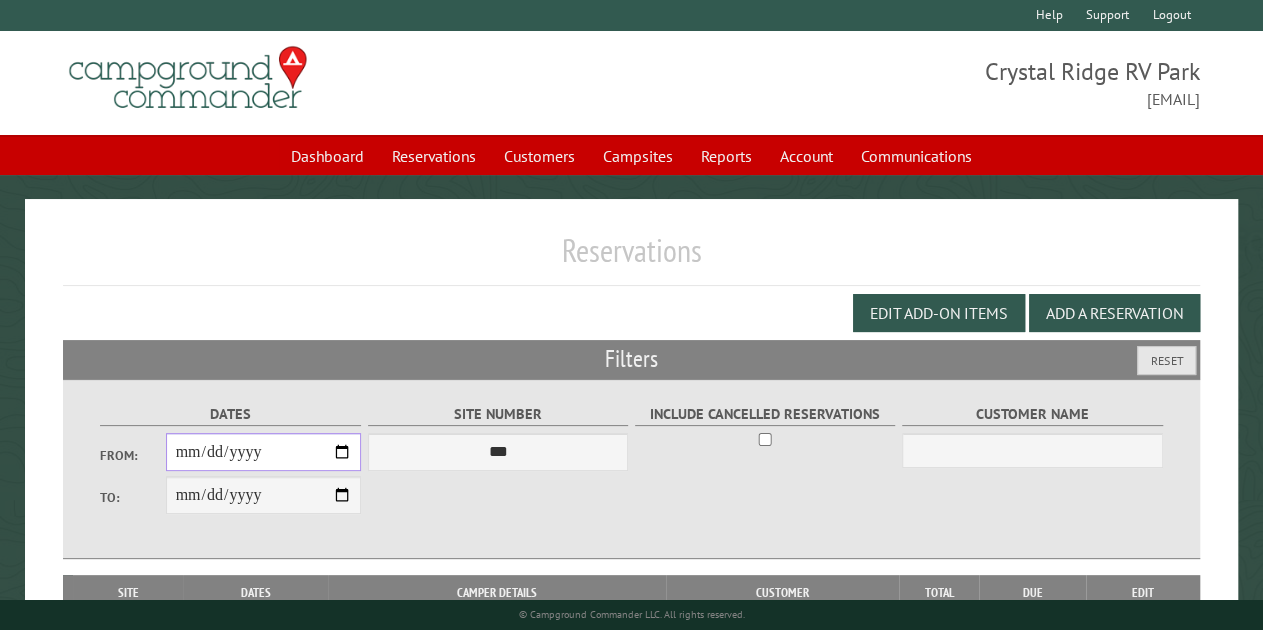 click on "From:" at bounding box center [264, 452] 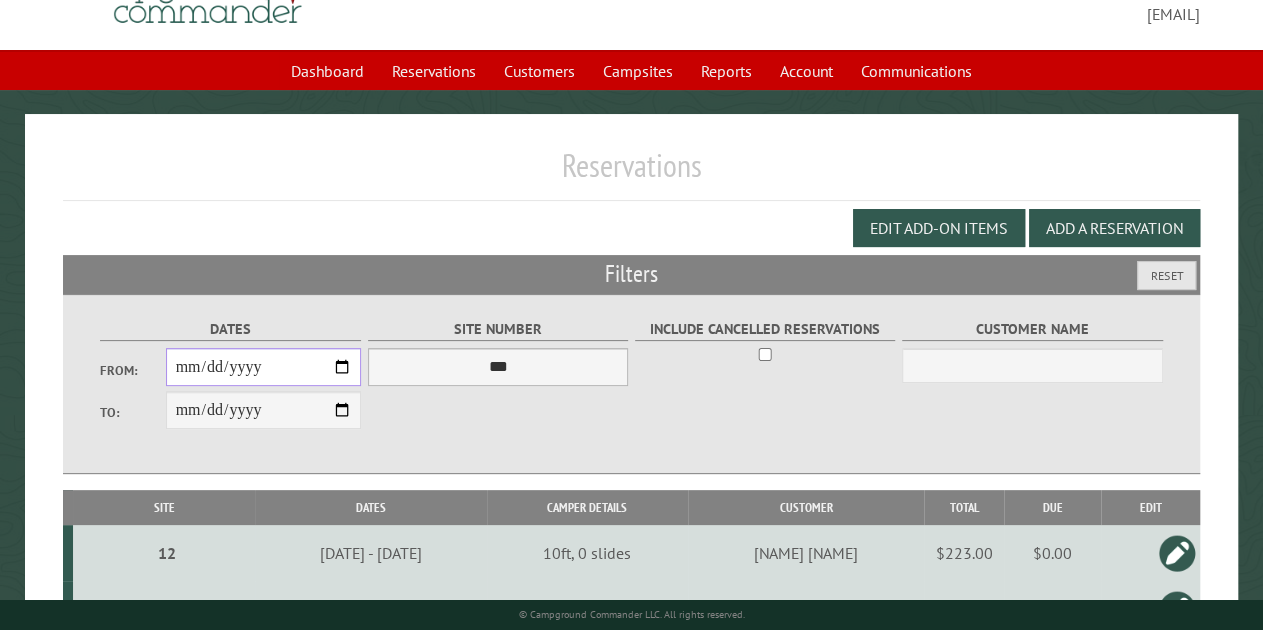 scroll, scrollTop: 400, scrollLeft: 0, axis: vertical 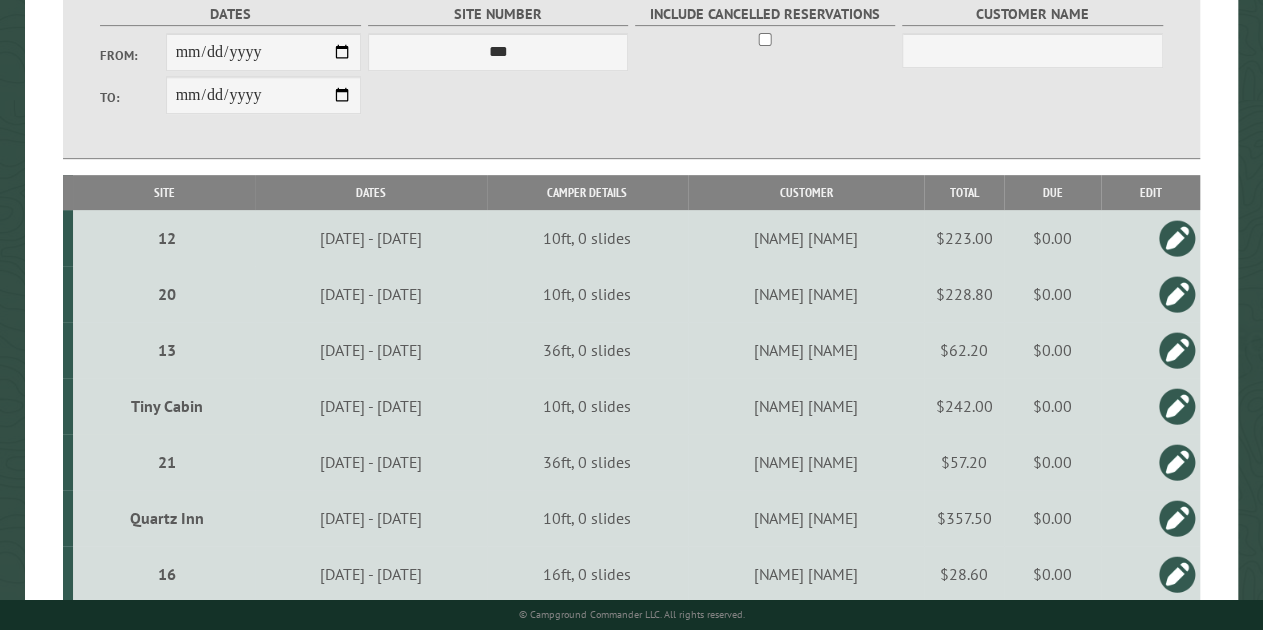 click on "Tiny Cabin" at bounding box center (166, 406) 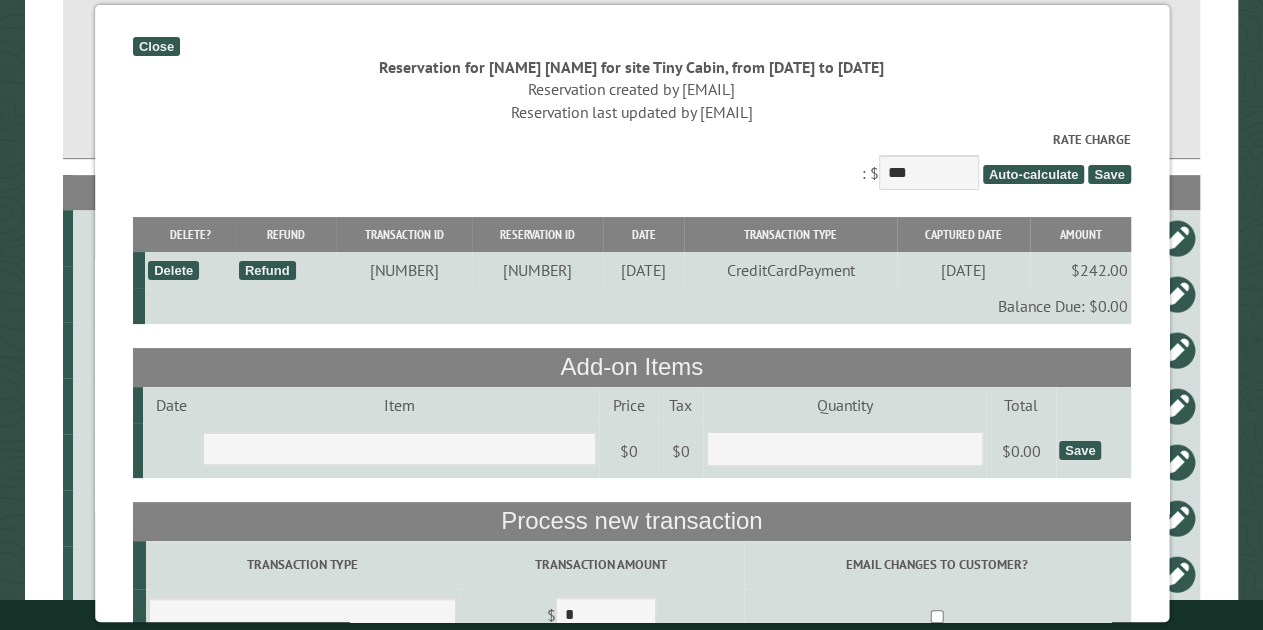 click on "Close" at bounding box center [156, 46] 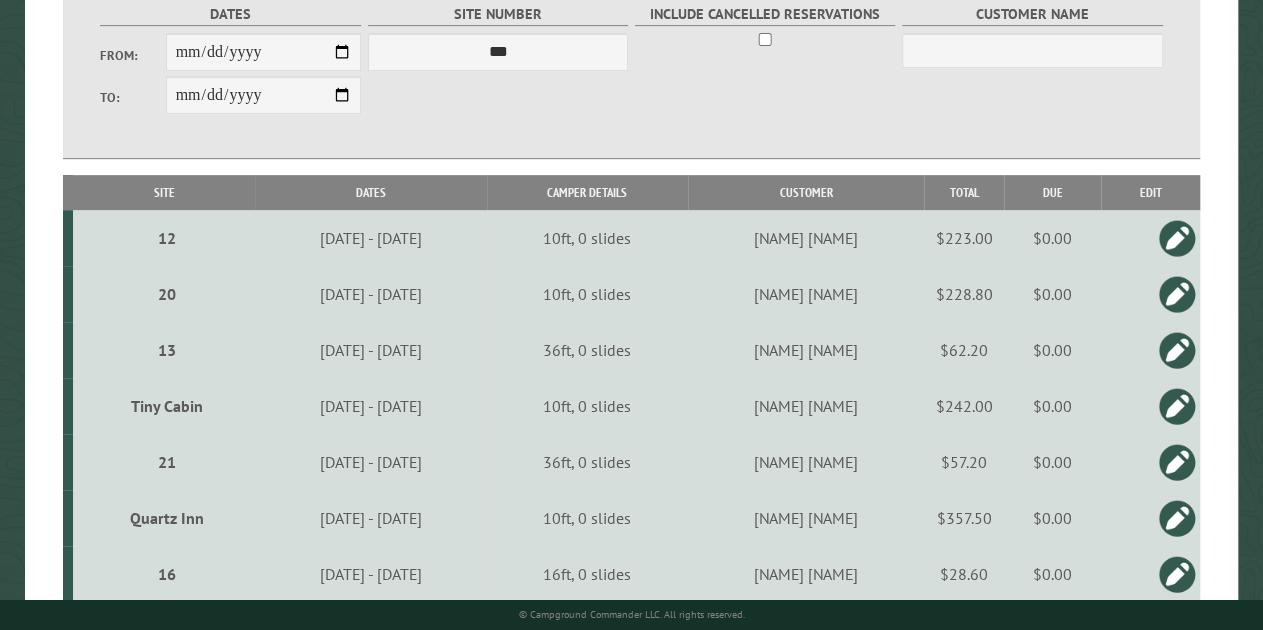 drag, startPoint x: 581, startPoint y: 237, endPoint x: 157, endPoint y: 519, distance: 509.2151 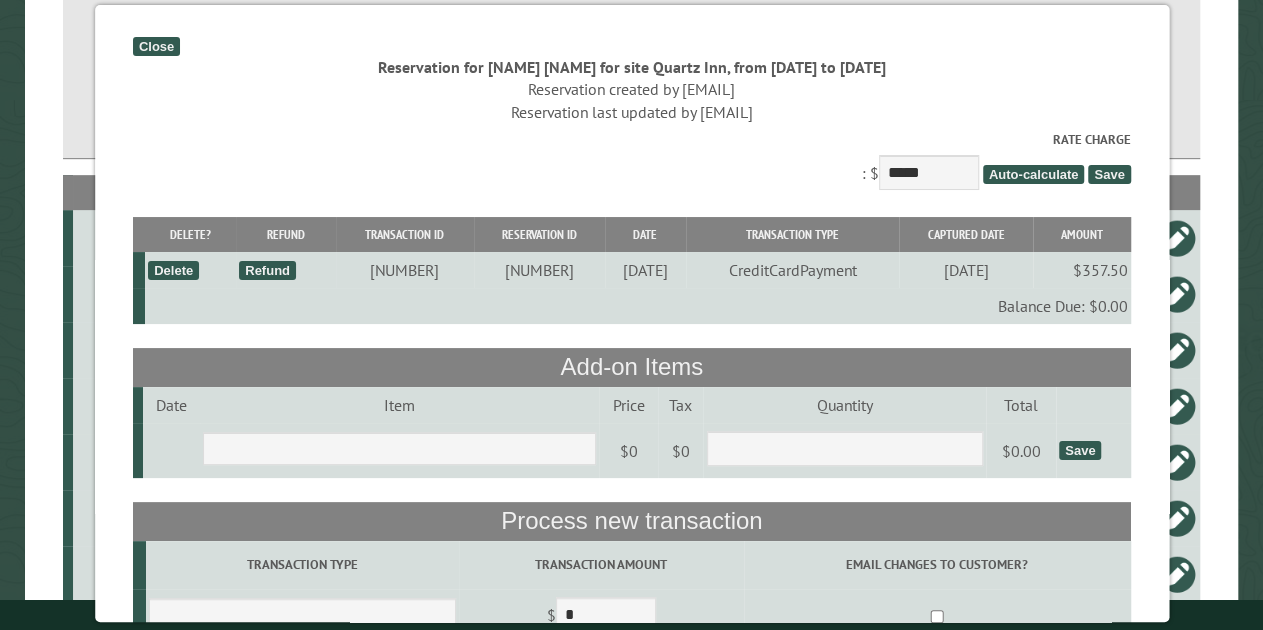 click on "Close" at bounding box center (156, 46) 